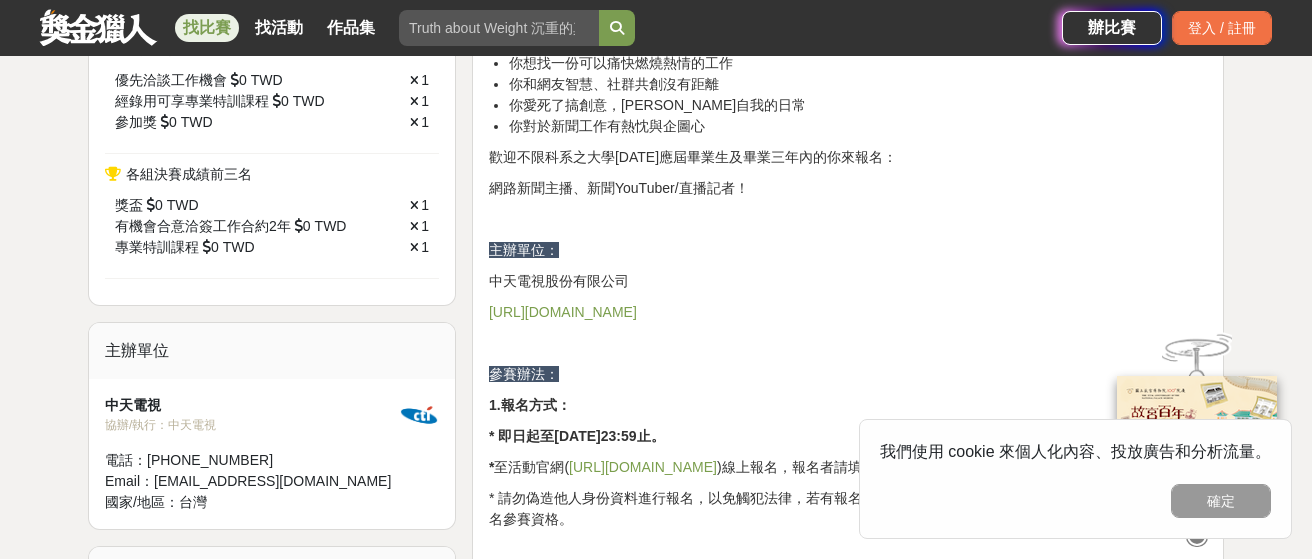 scroll, scrollTop: 839, scrollLeft: 0, axis: vertical 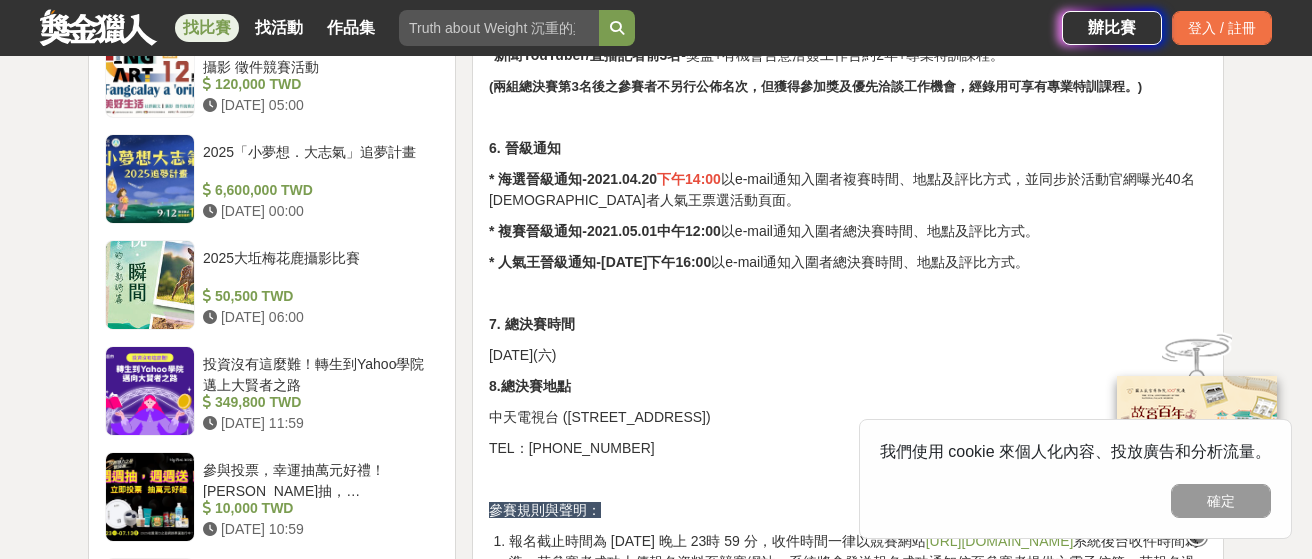 drag, startPoint x: 606, startPoint y: 375, endPoint x: 684, endPoint y: 383, distance: 78.40918 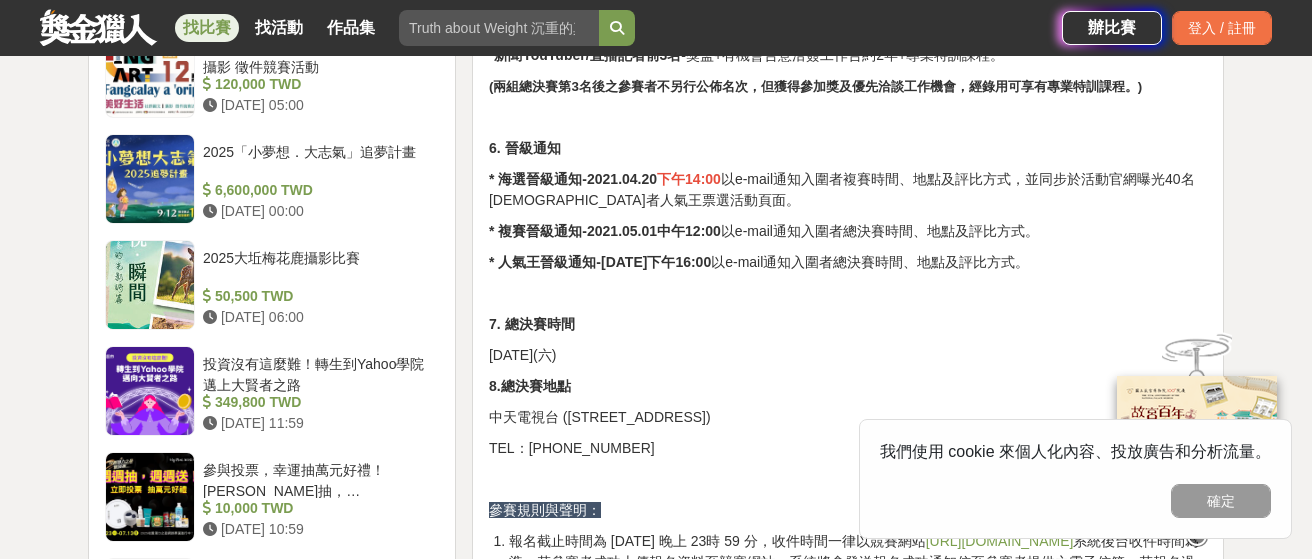 scroll, scrollTop: 3513, scrollLeft: 0, axis: vertical 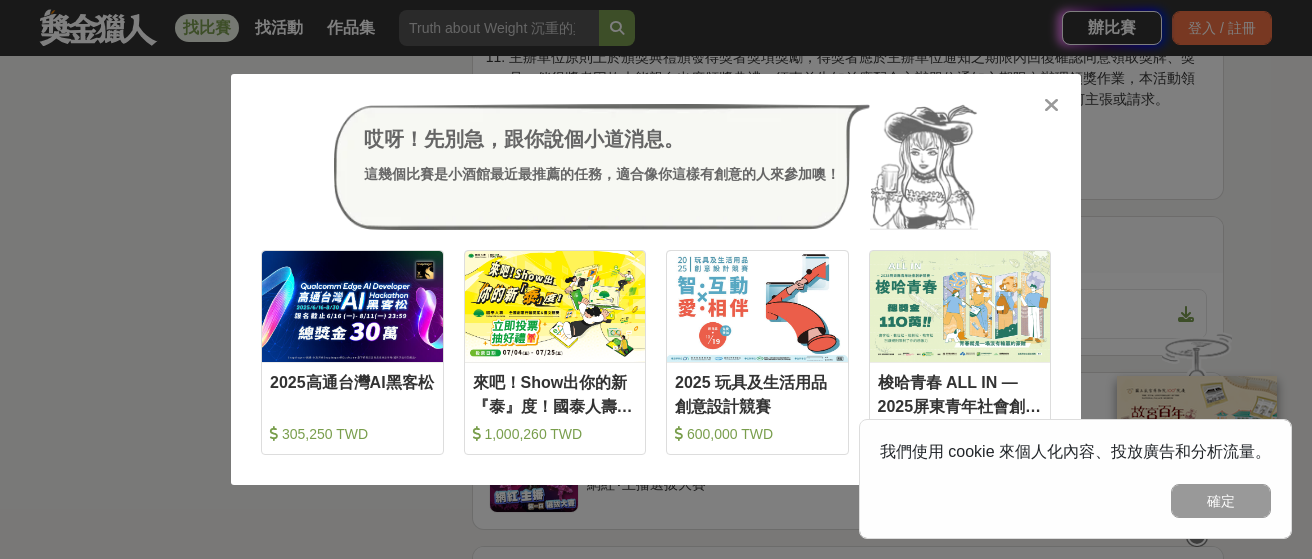click at bounding box center [1051, 105] 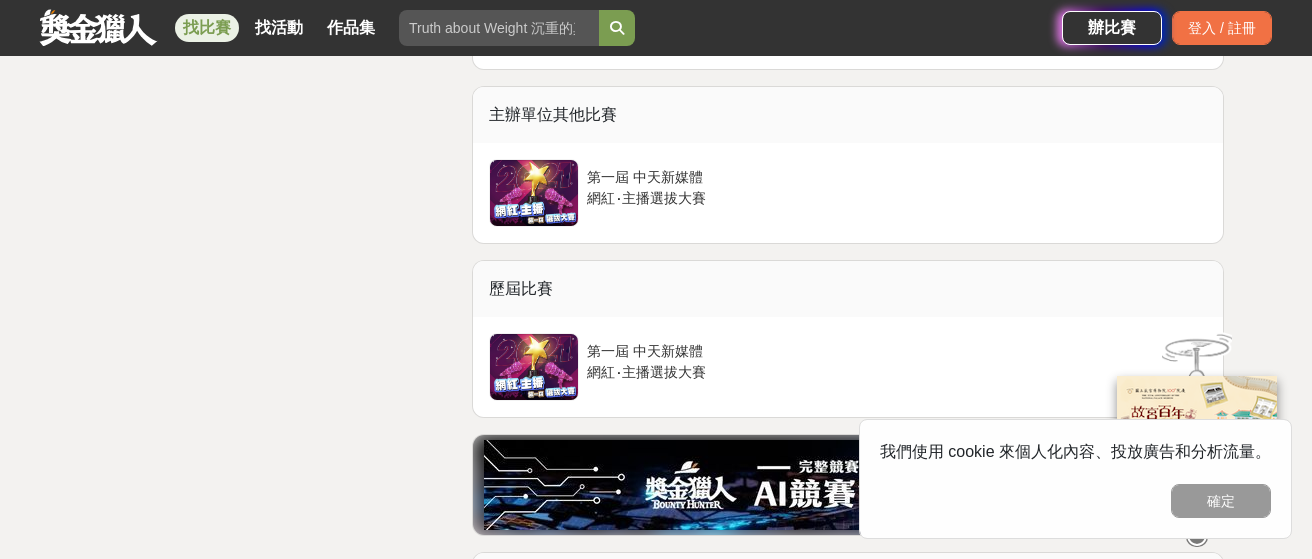 scroll, scrollTop: 4041, scrollLeft: 0, axis: vertical 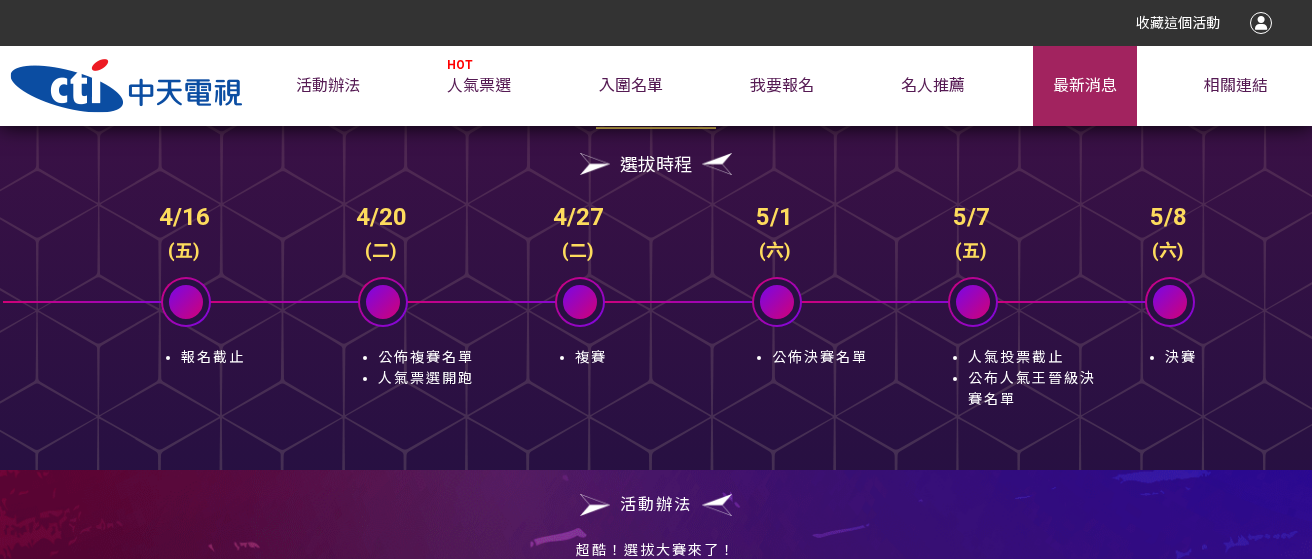 click on "最新消息" at bounding box center [1085, 86] 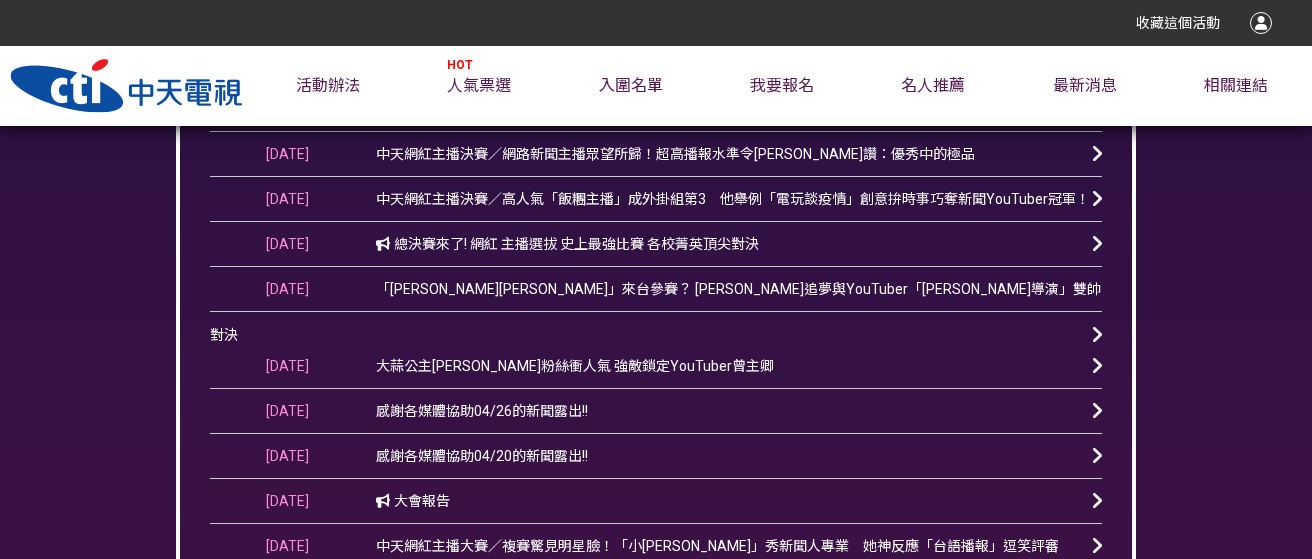 scroll, scrollTop: 1394, scrollLeft: 0, axis: vertical 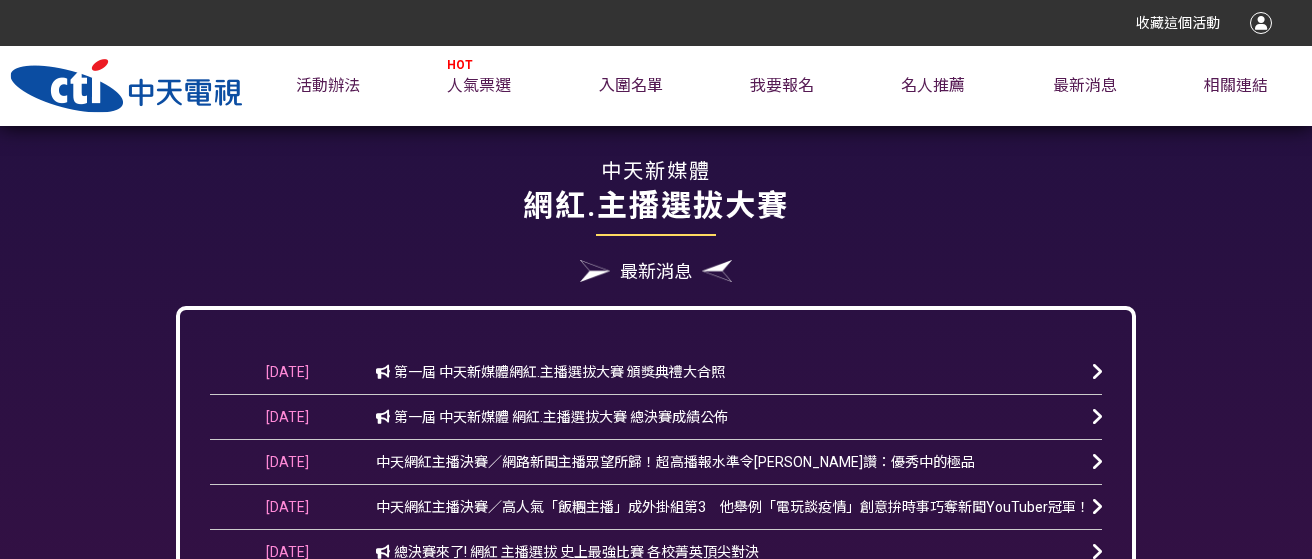 click on "第一屆 中天新媒體 網紅.主播選拔大賽 總決賽成績公佈" at bounding box center (552, 417) 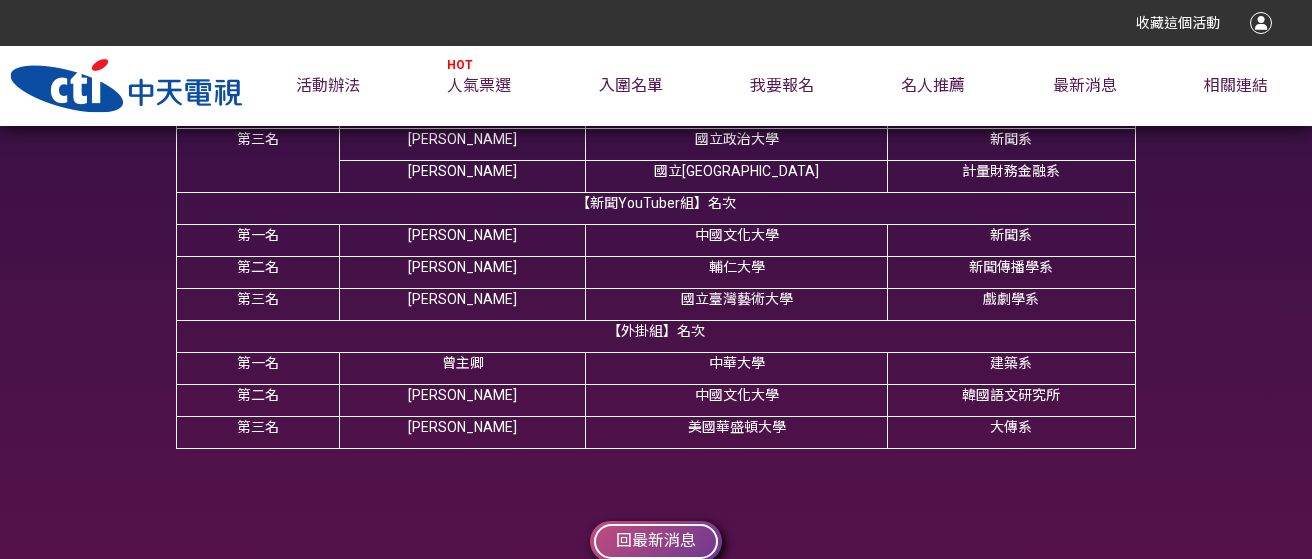 scroll, scrollTop: 483, scrollLeft: 0, axis: vertical 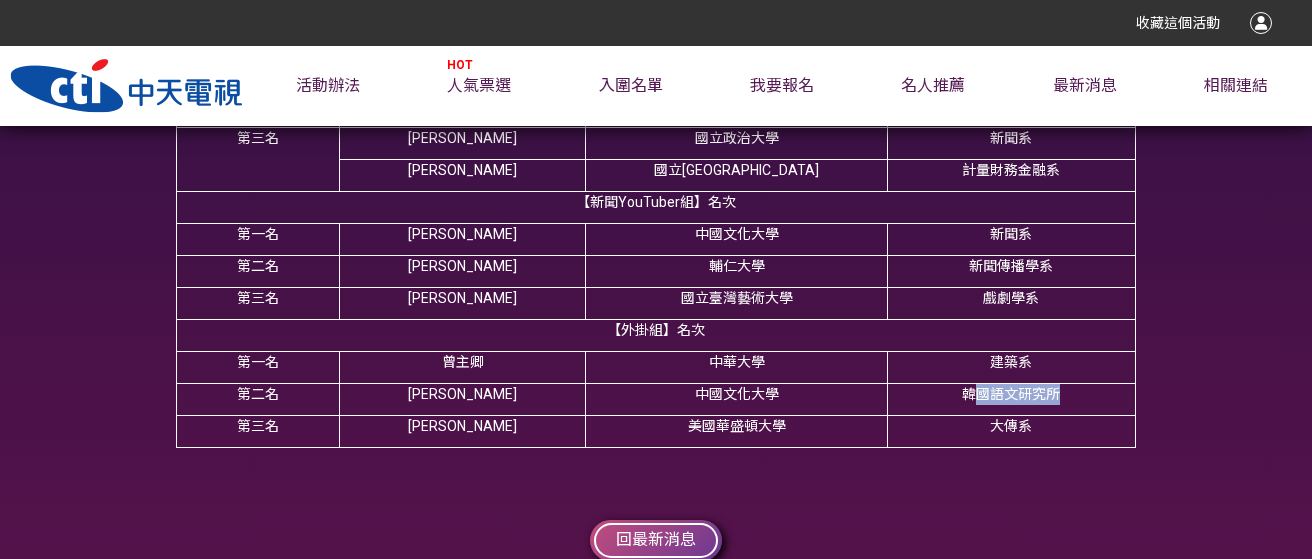 drag, startPoint x: 974, startPoint y: 395, endPoint x: 1056, endPoint y: 395, distance: 82 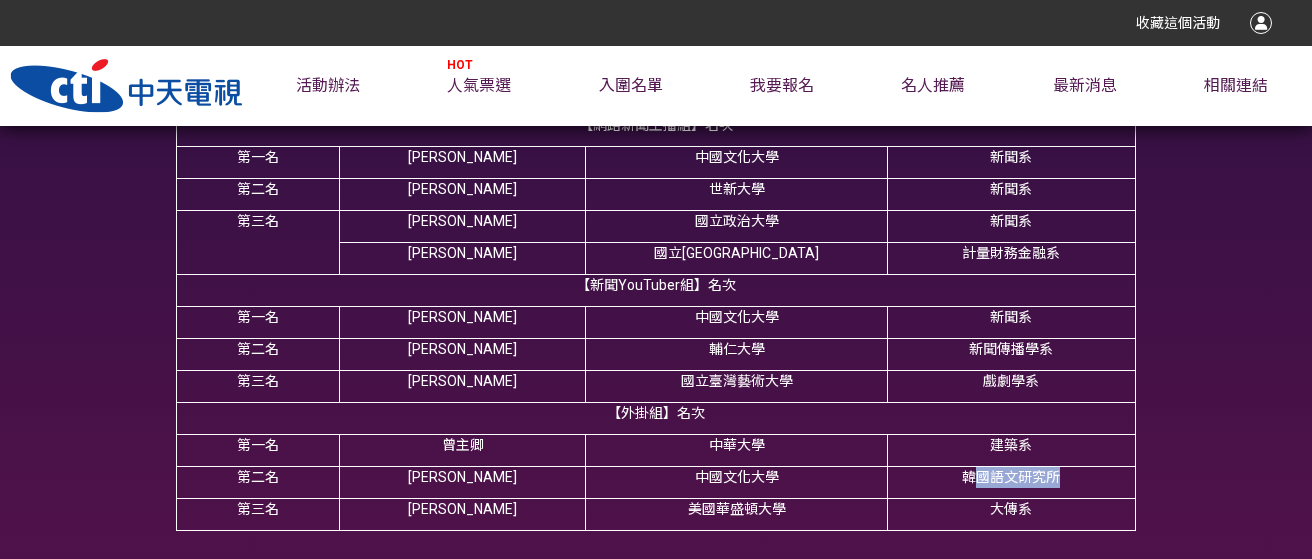 scroll, scrollTop: 398, scrollLeft: 0, axis: vertical 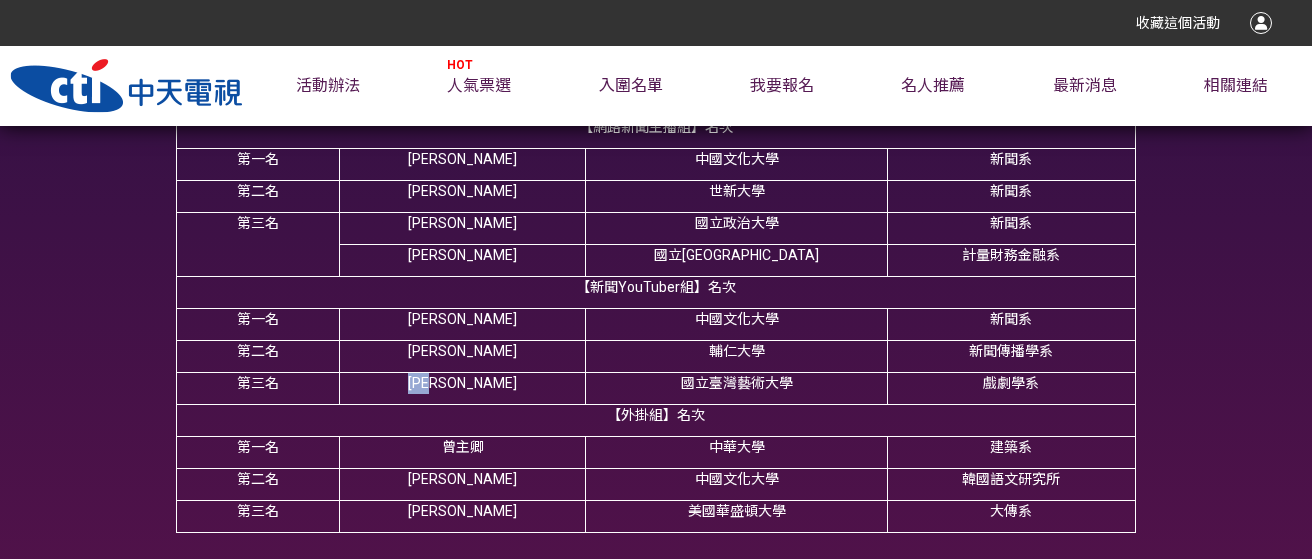 drag, startPoint x: 491, startPoint y: 386, endPoint x: 431, endPoint y: 380, distance: 60.299255 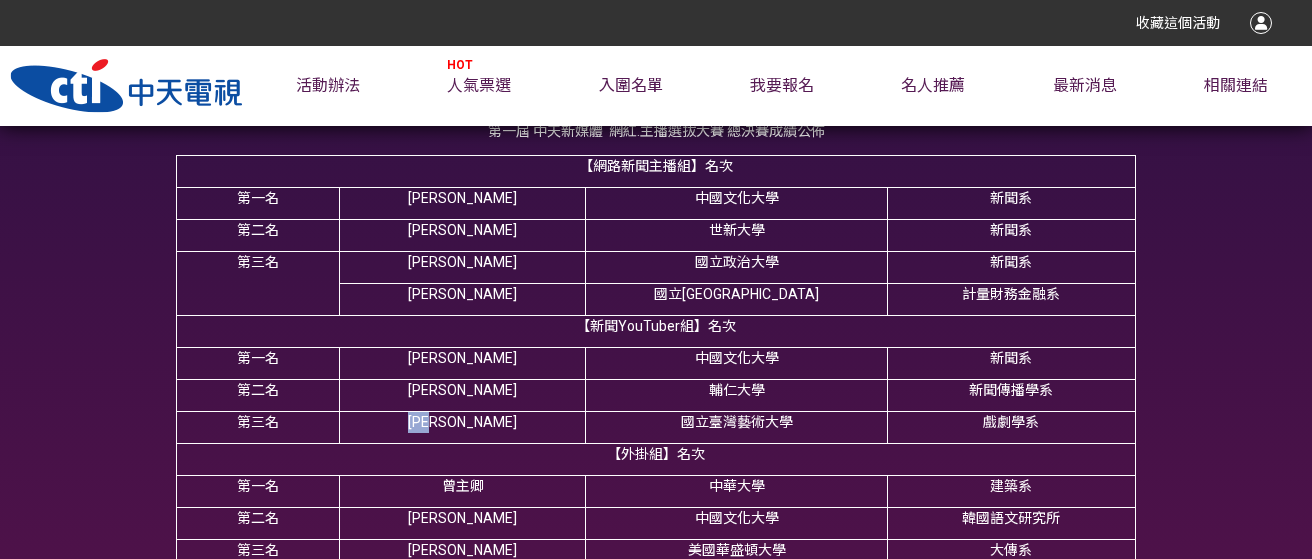 scroll, scrollTop: 357, scrollLeft: 0, axis: vertical 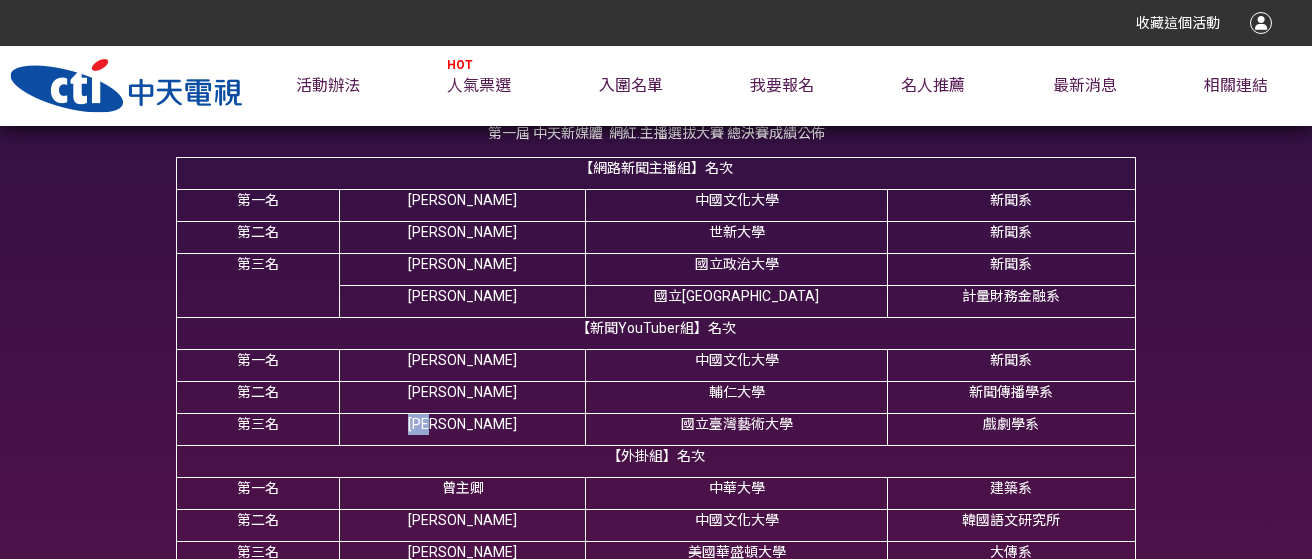 copy on "[PERSON_NAME]" 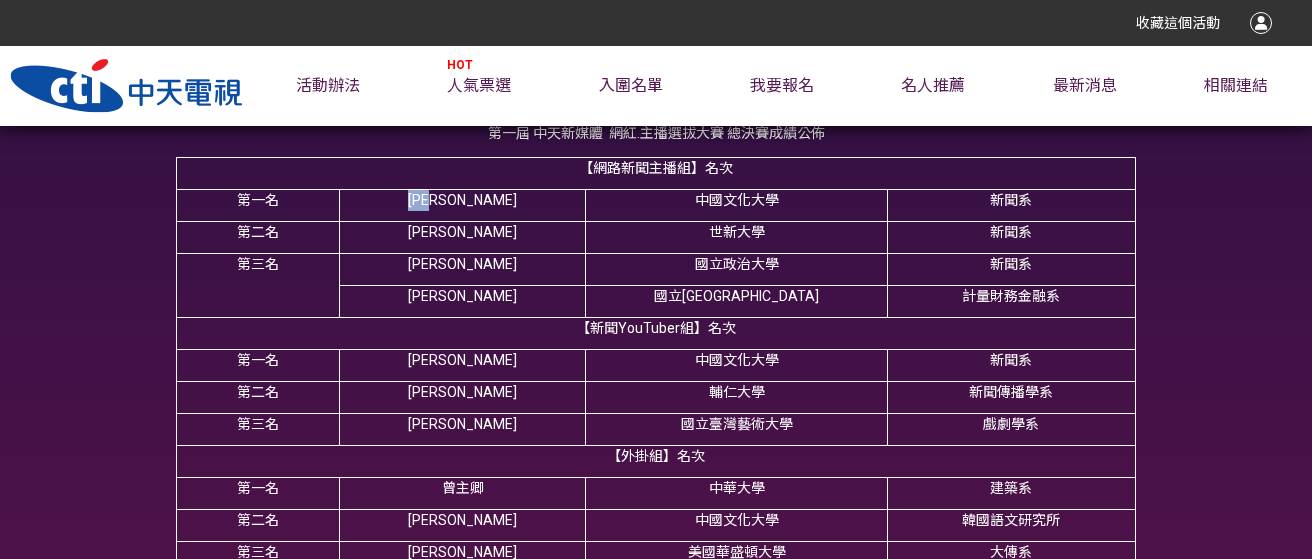 drag, startPoint x: 445, startPoint y: 196, endPoint x: 488, endPoint y: 196, distance: 43 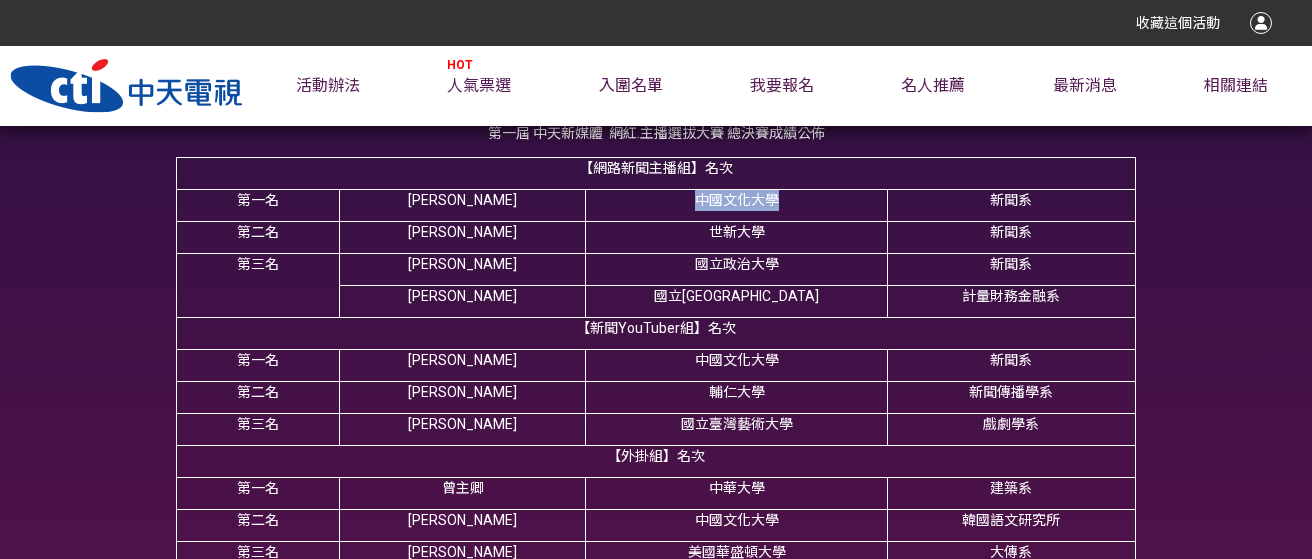drag, startPoint x: 689, startPoint y: 201, endPoint x: 792, endPoint y: 198, distance: 103.04368 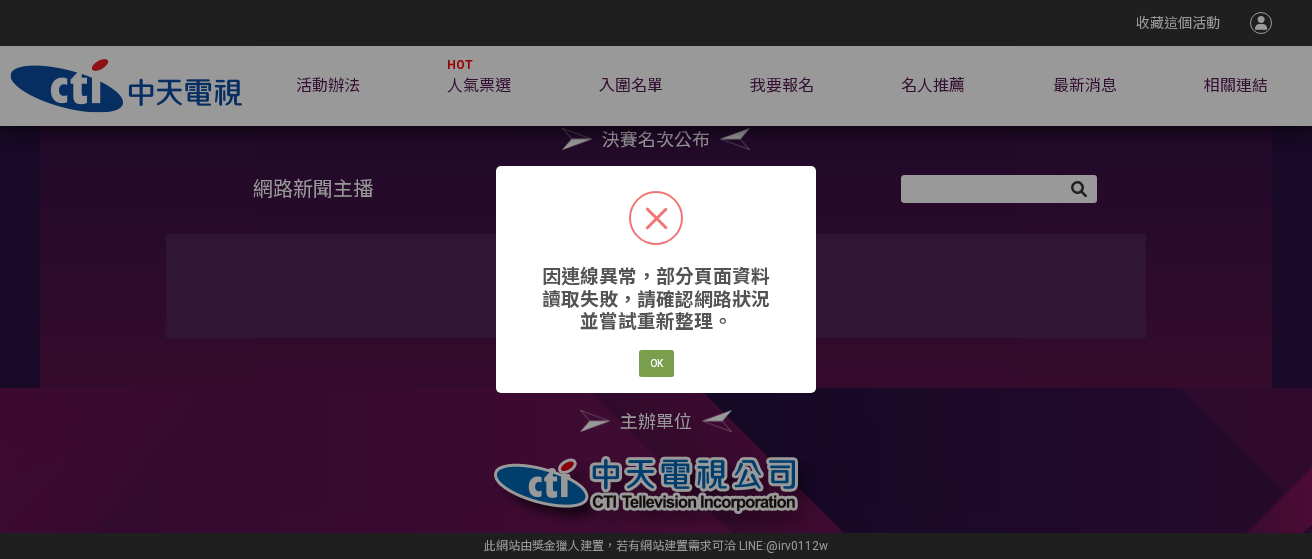 scroll, scrollTop: 100, scrollLeft: 0, axis: vertical 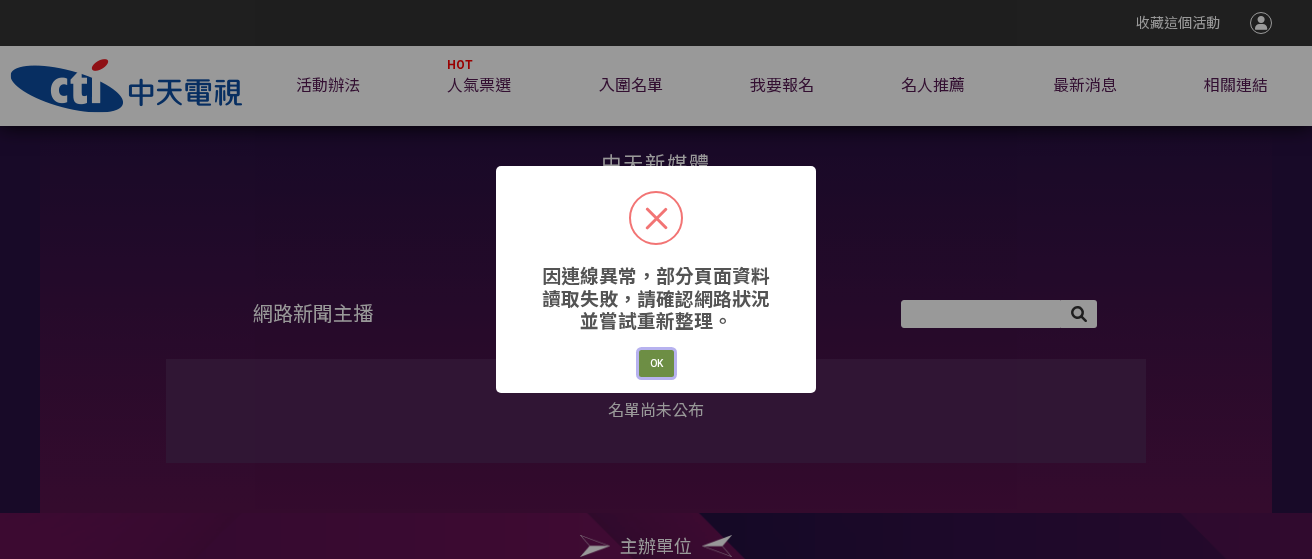 click on "OK" at bounding box center [656, 364] 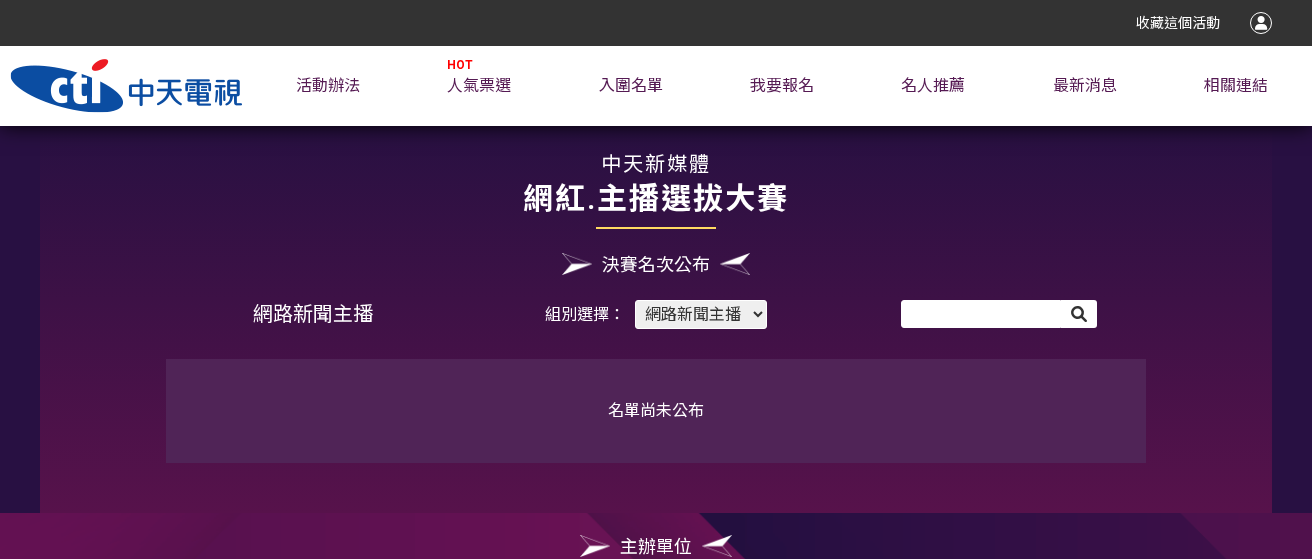 click on "網路新聞主播 階段選擇： 第一階段入圍名單 第二階段入圍名單 決賽名次公布 組別選擇： 網路新聞主播 新聞 YouTuber 外掛組 名單尚未公布" at bounding box center [656, 381] 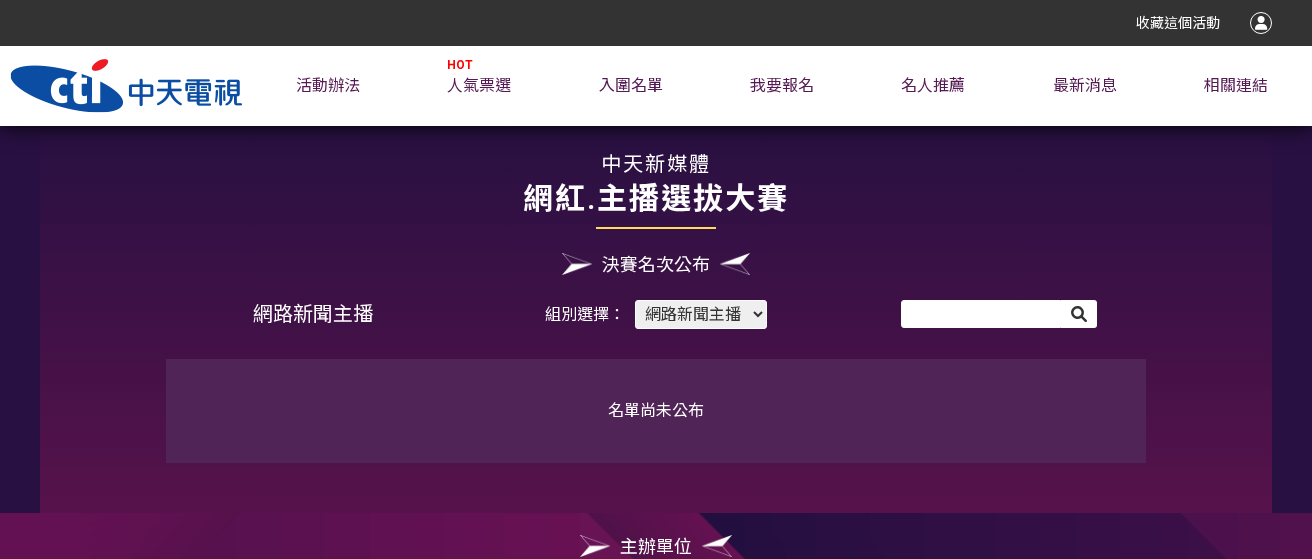 click on "網路新聞主播 新聞 YouTuber 外掛組" at bounding box center [701, 314] 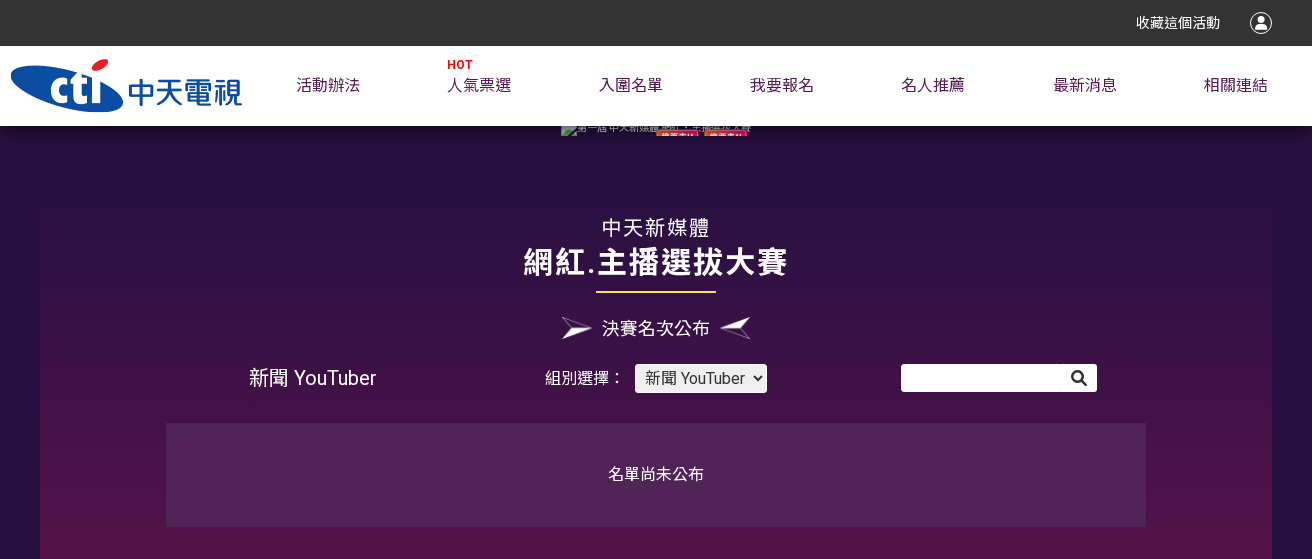scroll, scrollTop: 0, scrollLeft: 0, axis: both 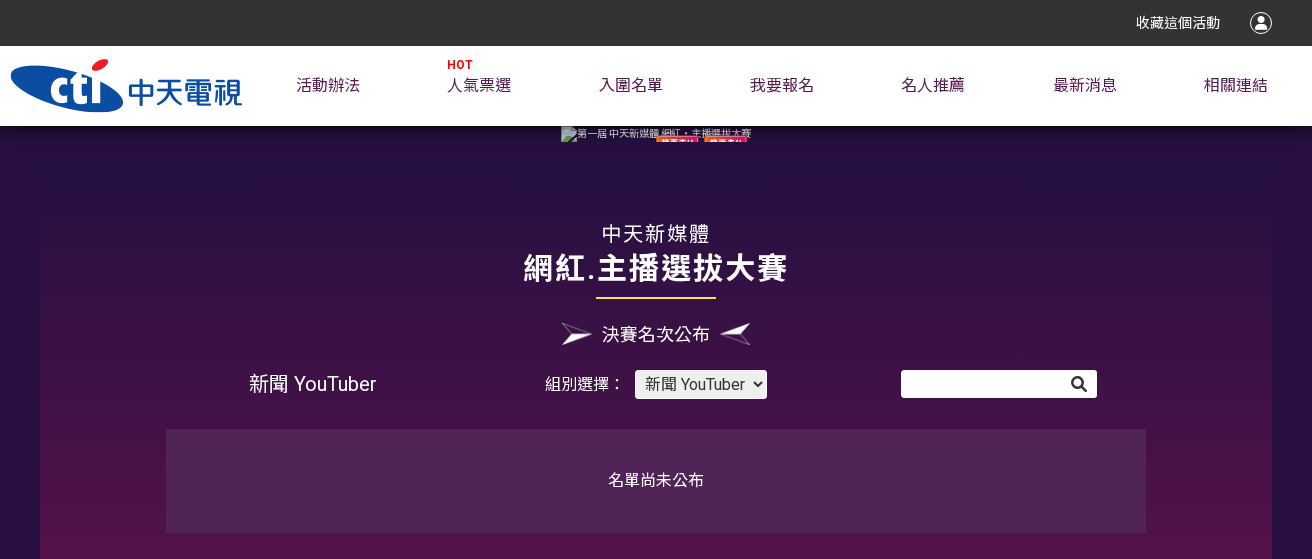 click on "網路新聞主播 新聞 YouTuber 外掛組" at bounding box center (701, 384) 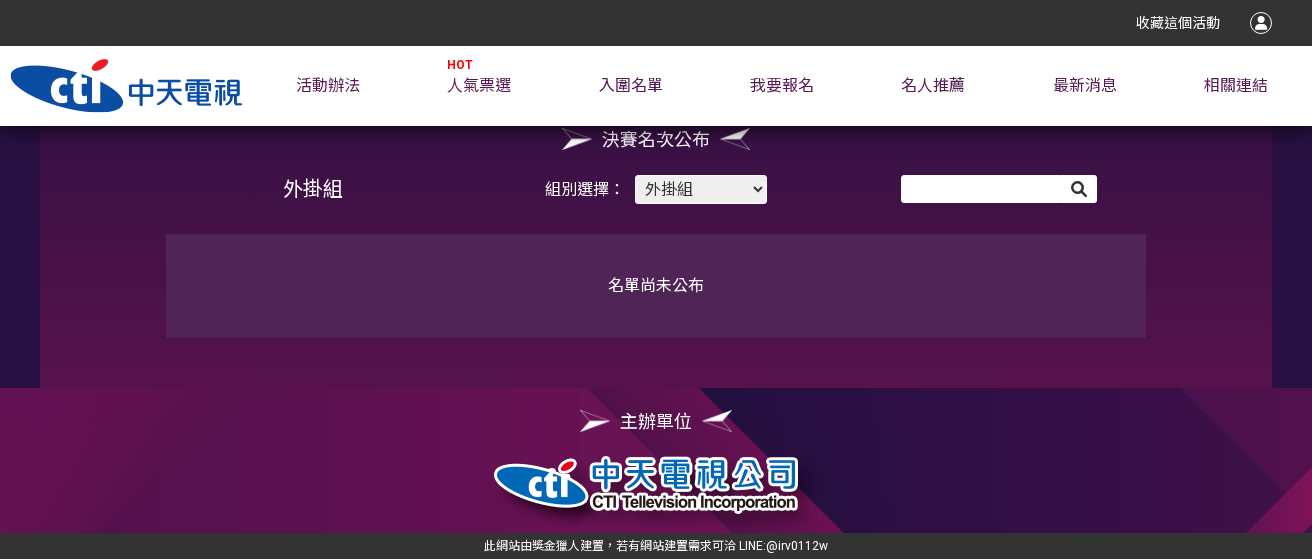 scroll, scrollTop: 0, scrollLeft: 0, axis: both 